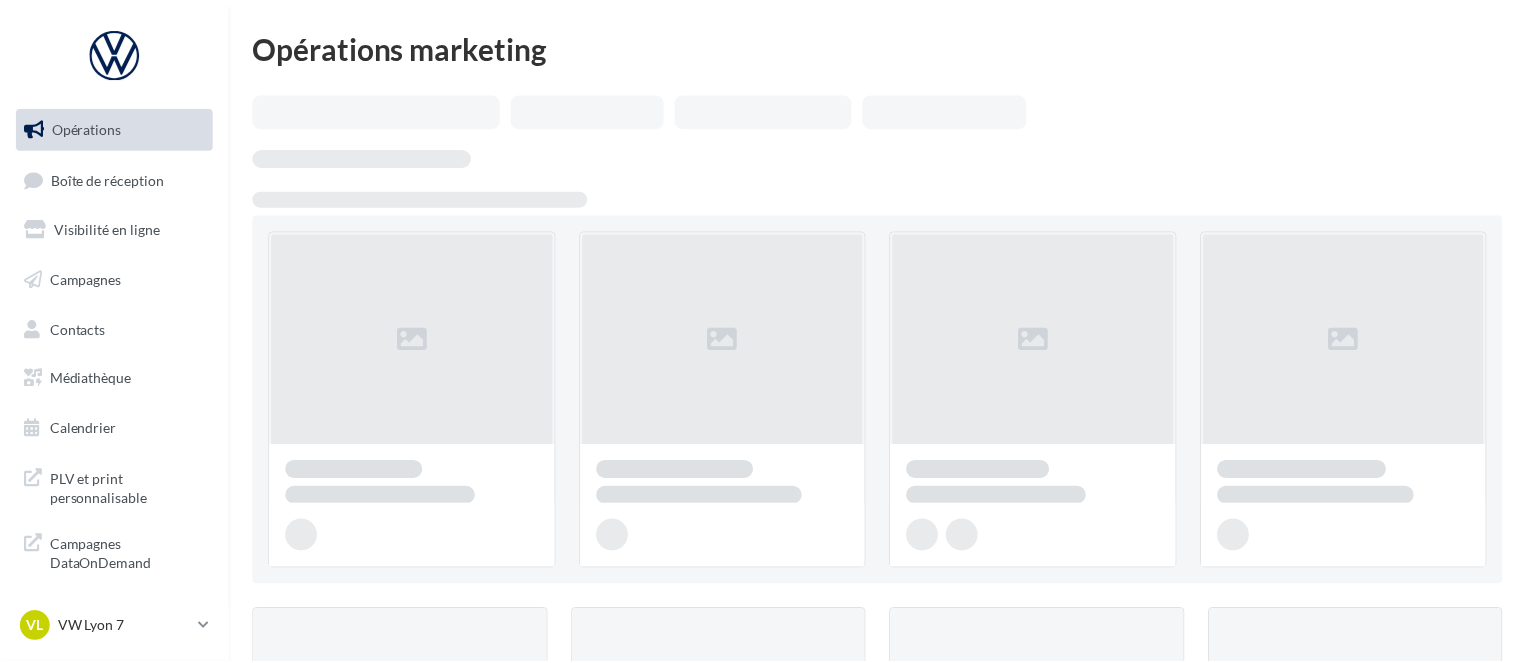 scroll, scrollTop: 0, scrollLeft: 0, axis: both 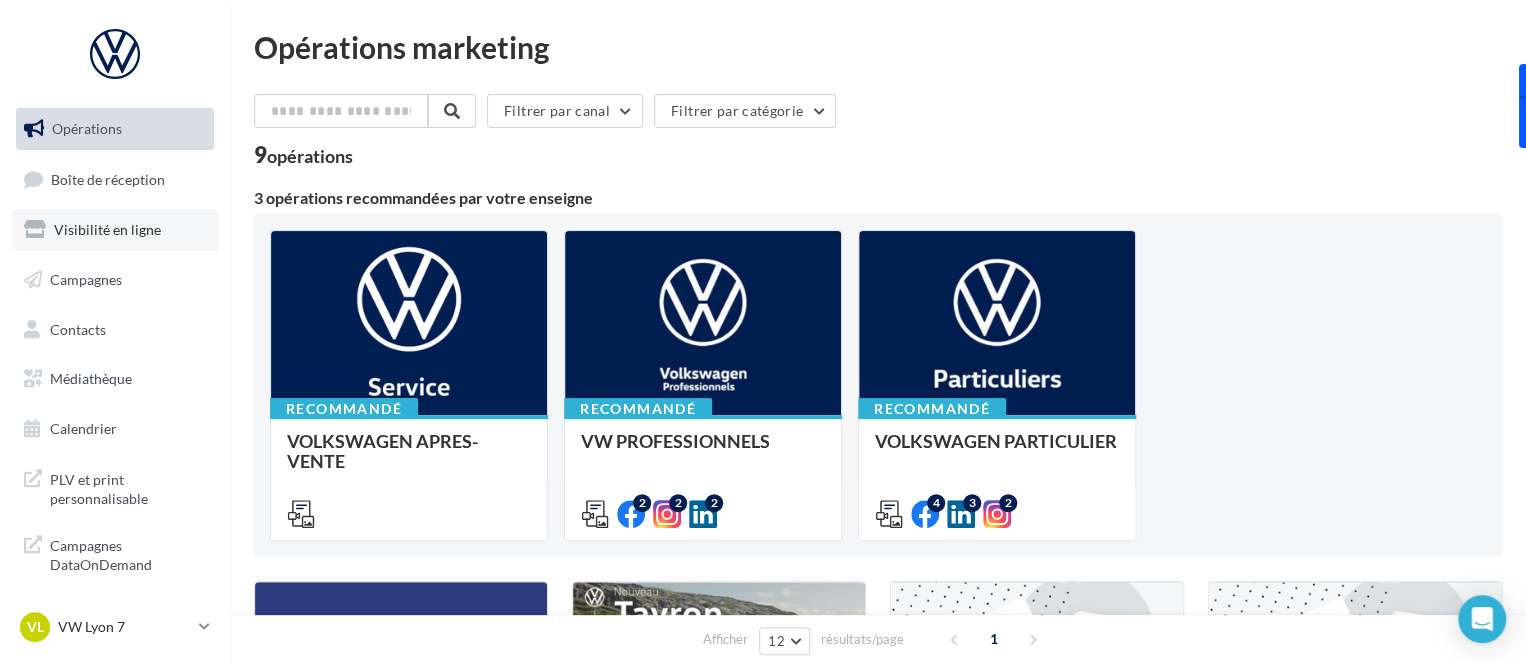 click on "Visibilité en ligne" at bounding box center (107, 229) 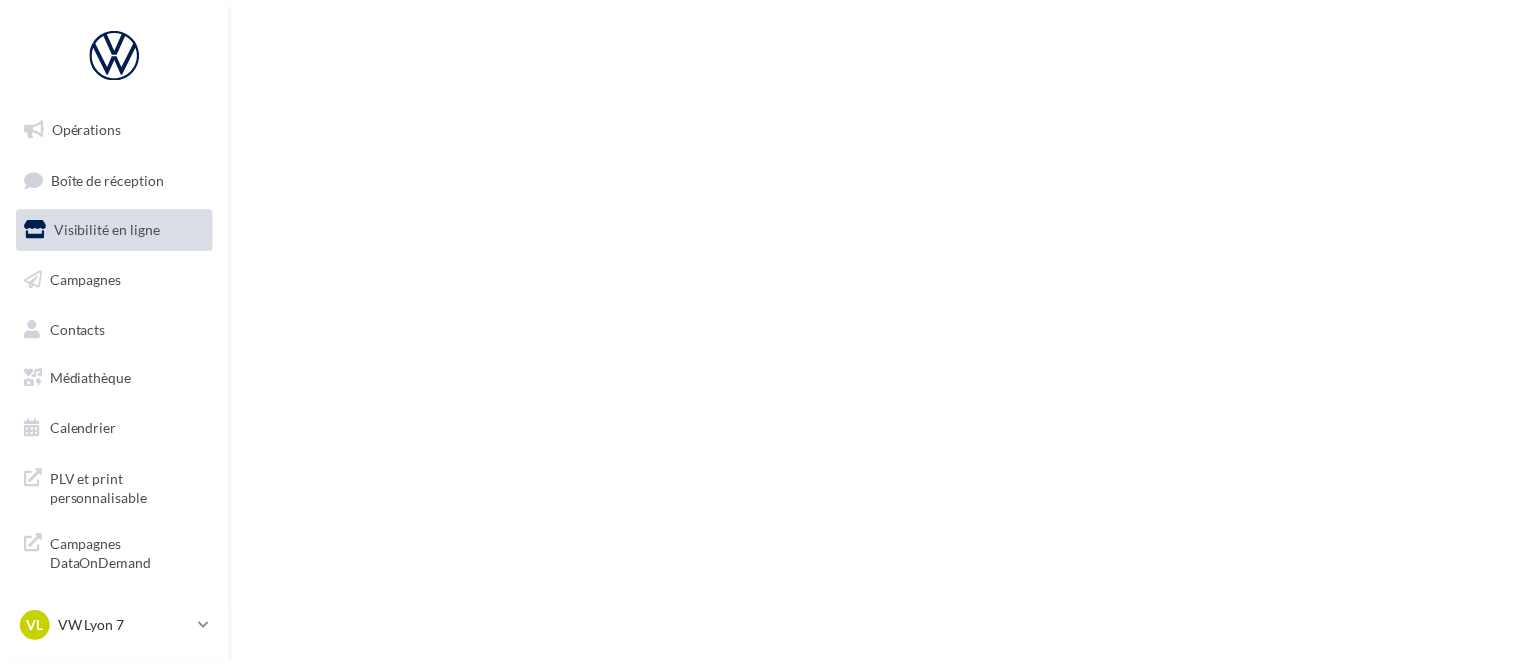 scroll, scrollTop: 0, scrollLeft: 0, axis: both 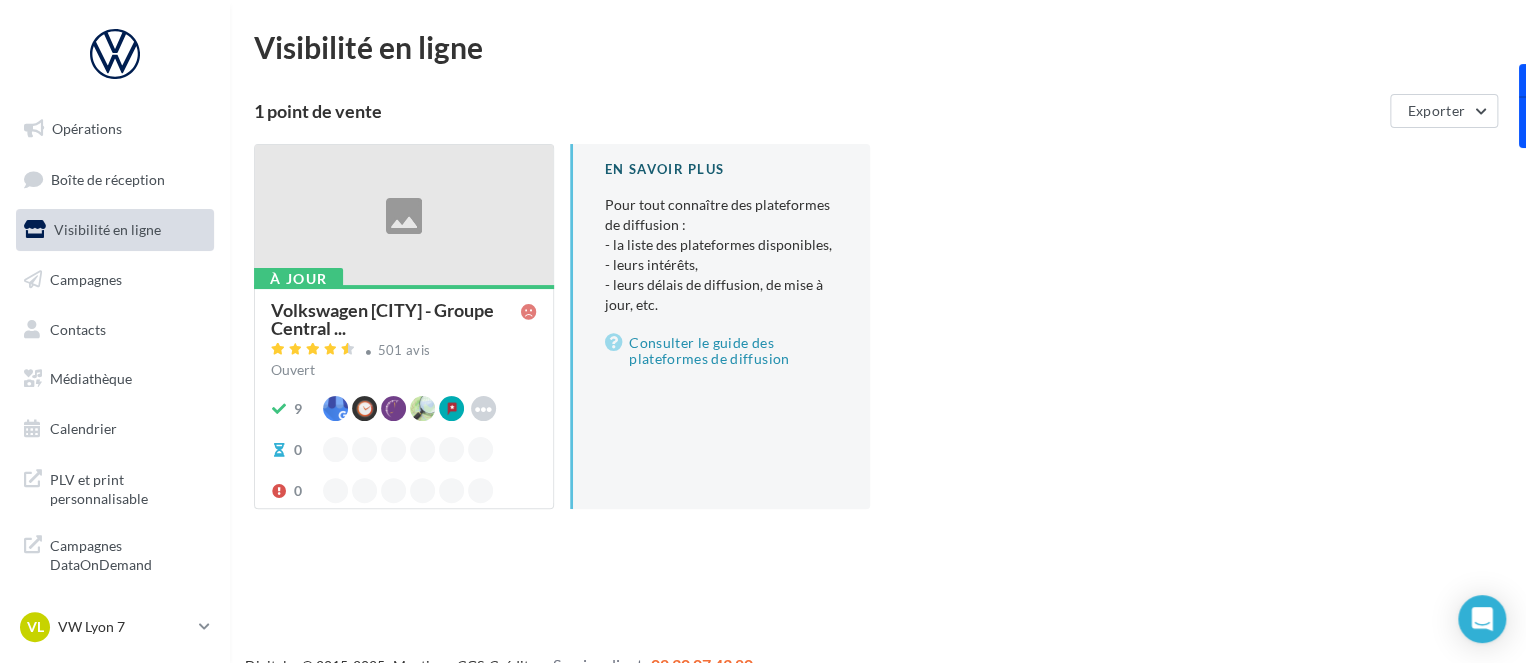 click at bounding box center [404, 216] 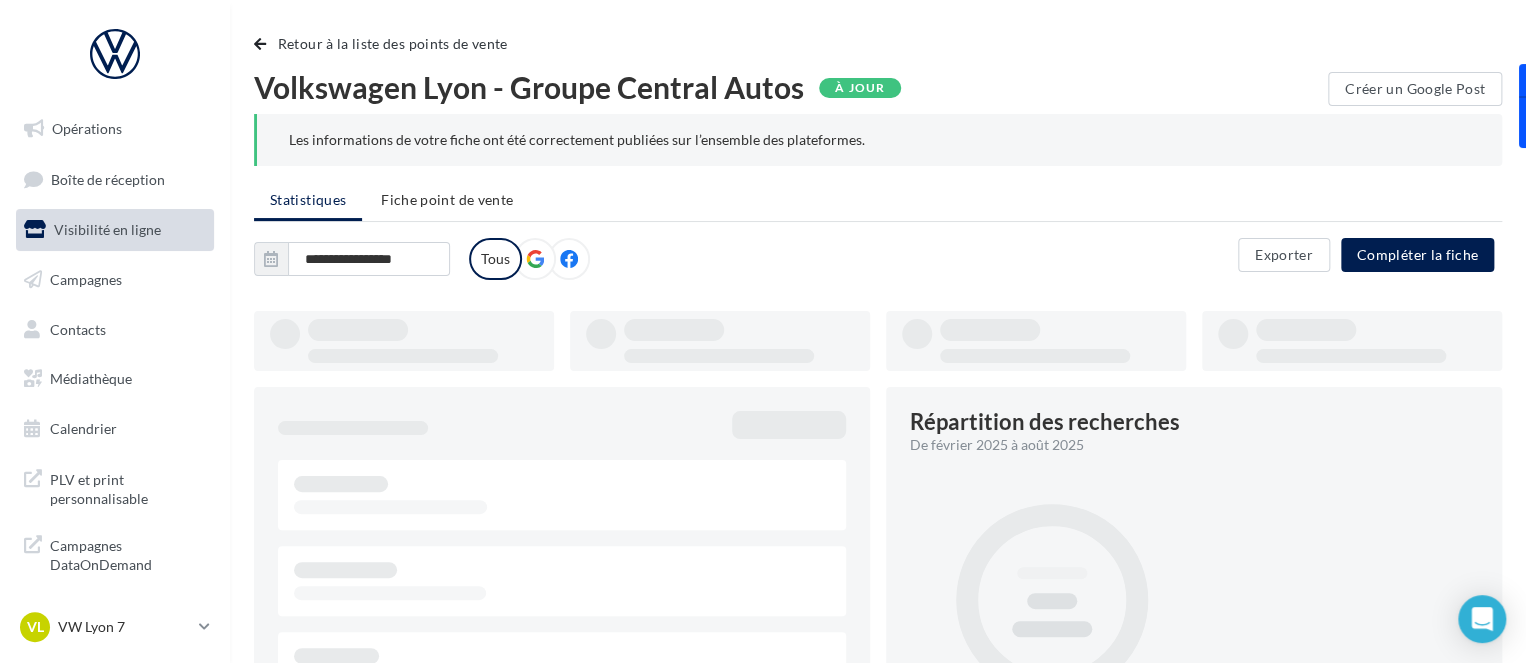 type on "**********" 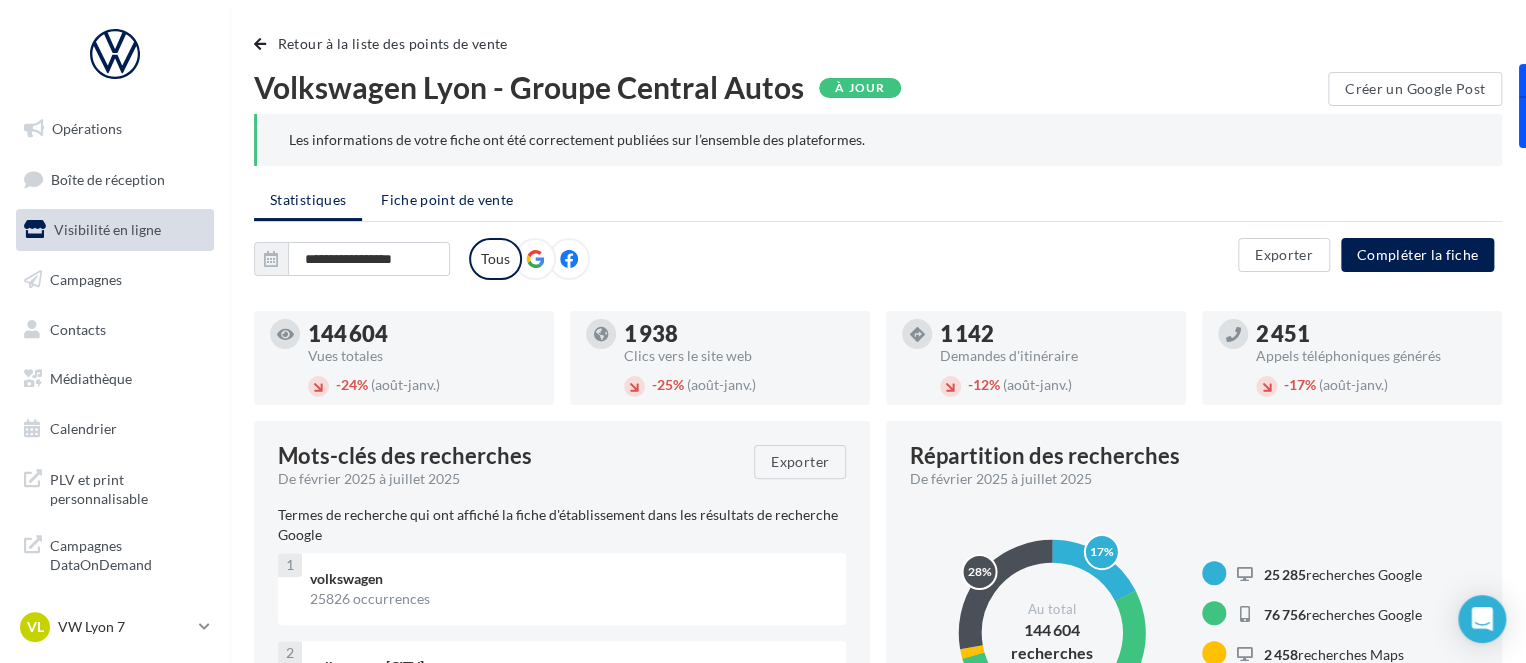 click on "Fiche point de vente" at bounding box center (447, 200) 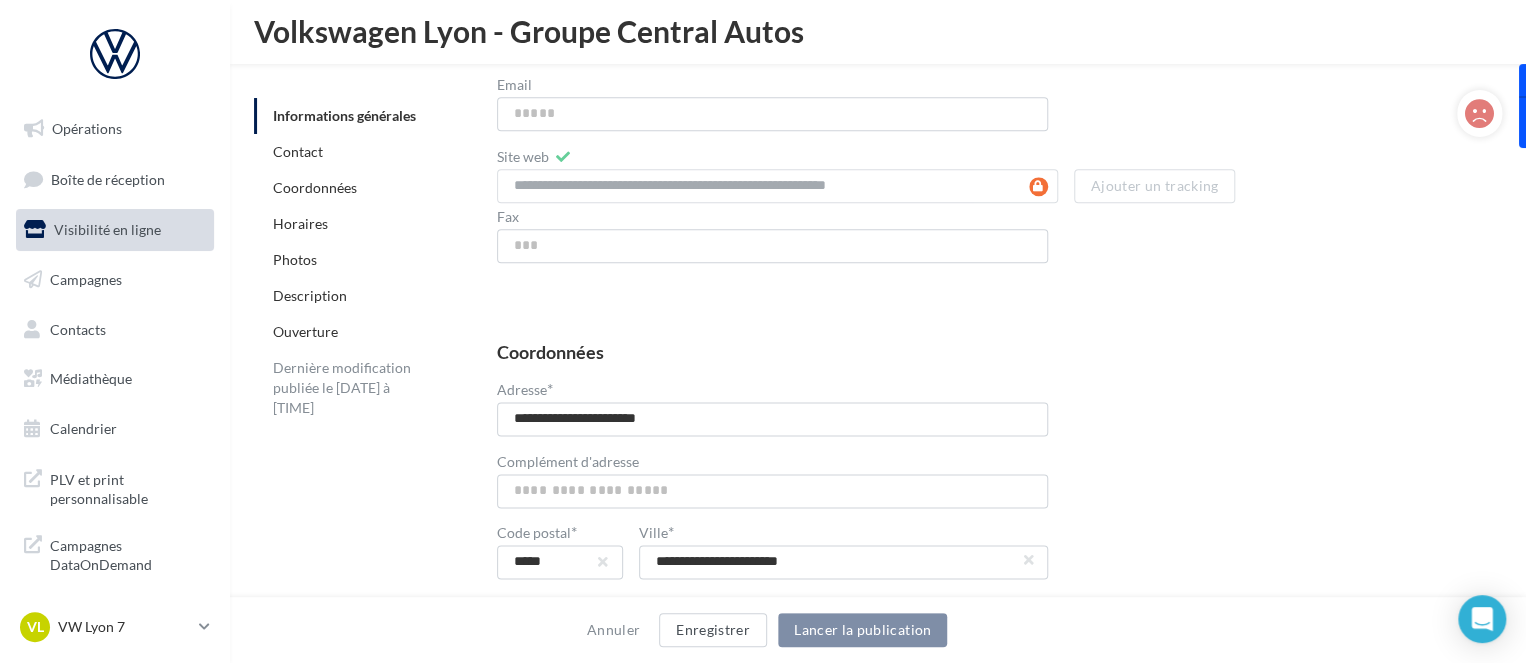 scroll, scrollTop: 1080, scrollLeft: 0, axis: vertical 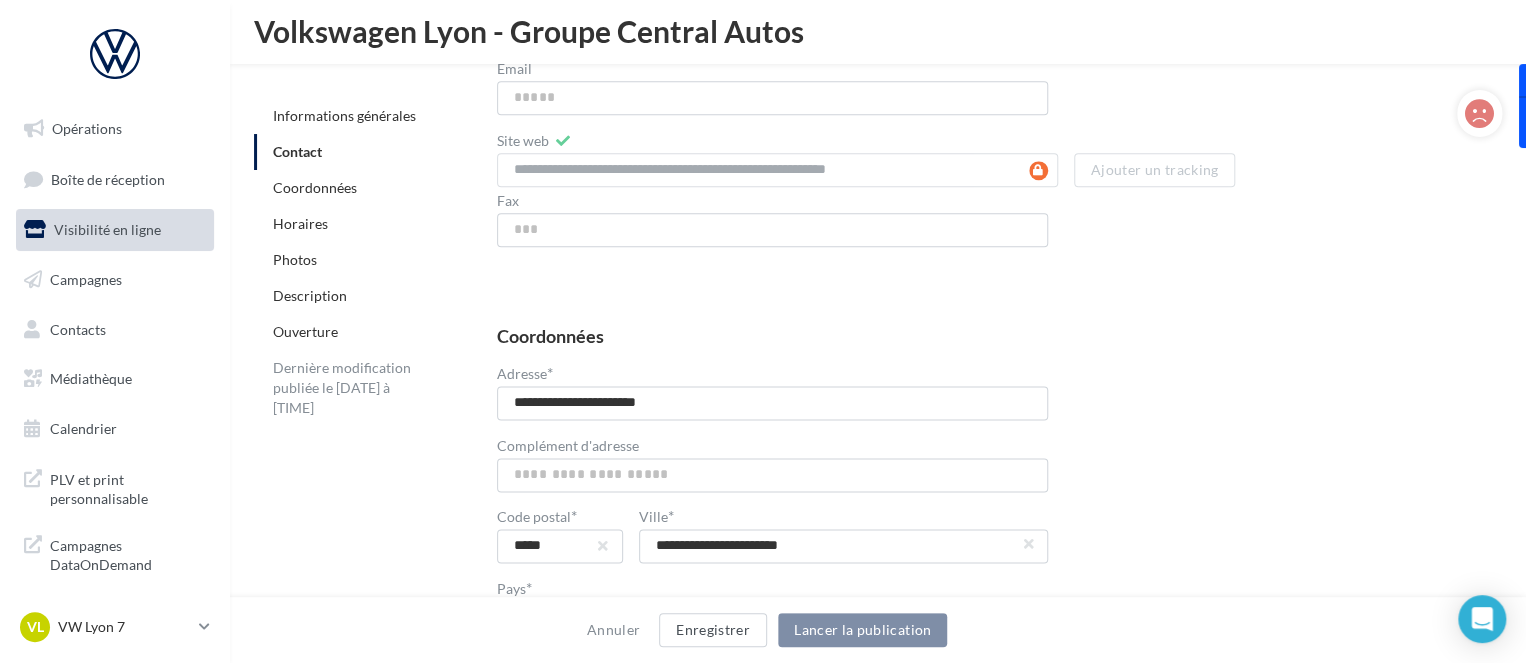 click on "Ouverture" at bounding box center (305, 331) 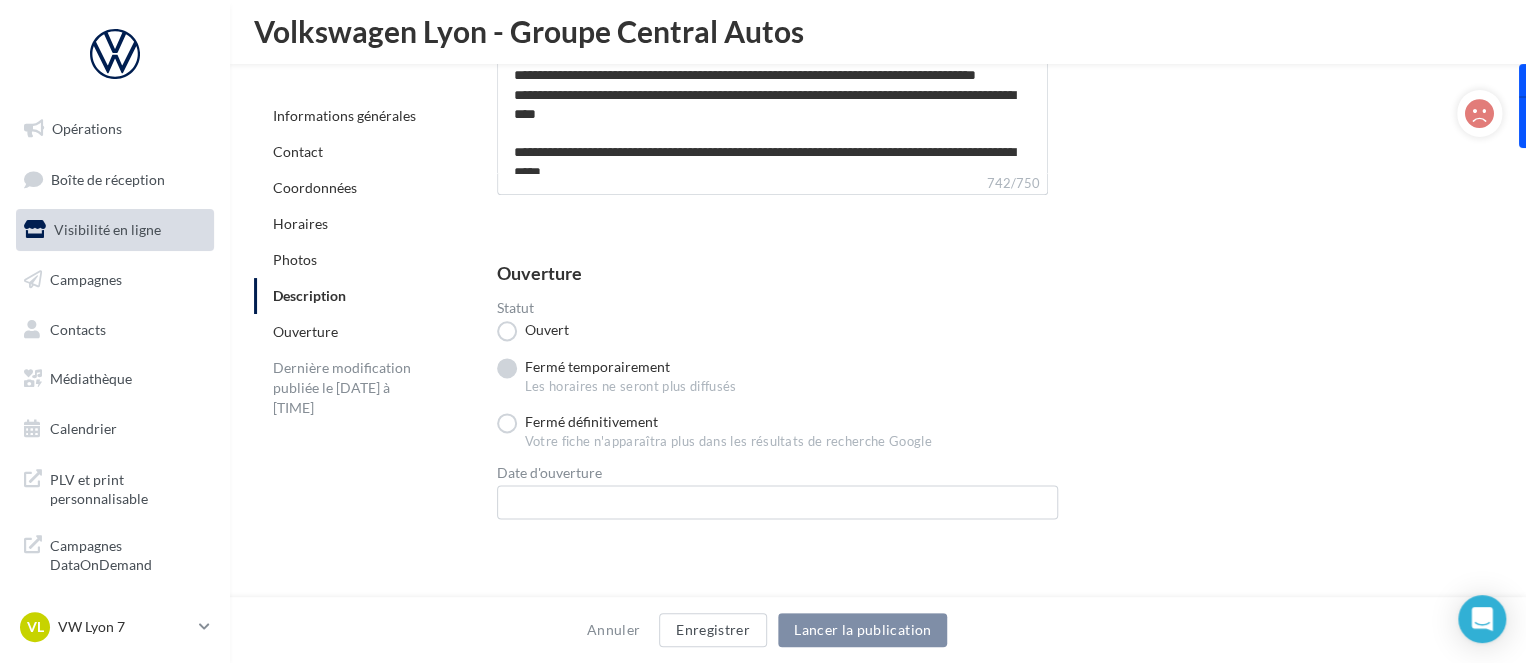 click on "Fermé temporairement" at bounding box center (583, 368) 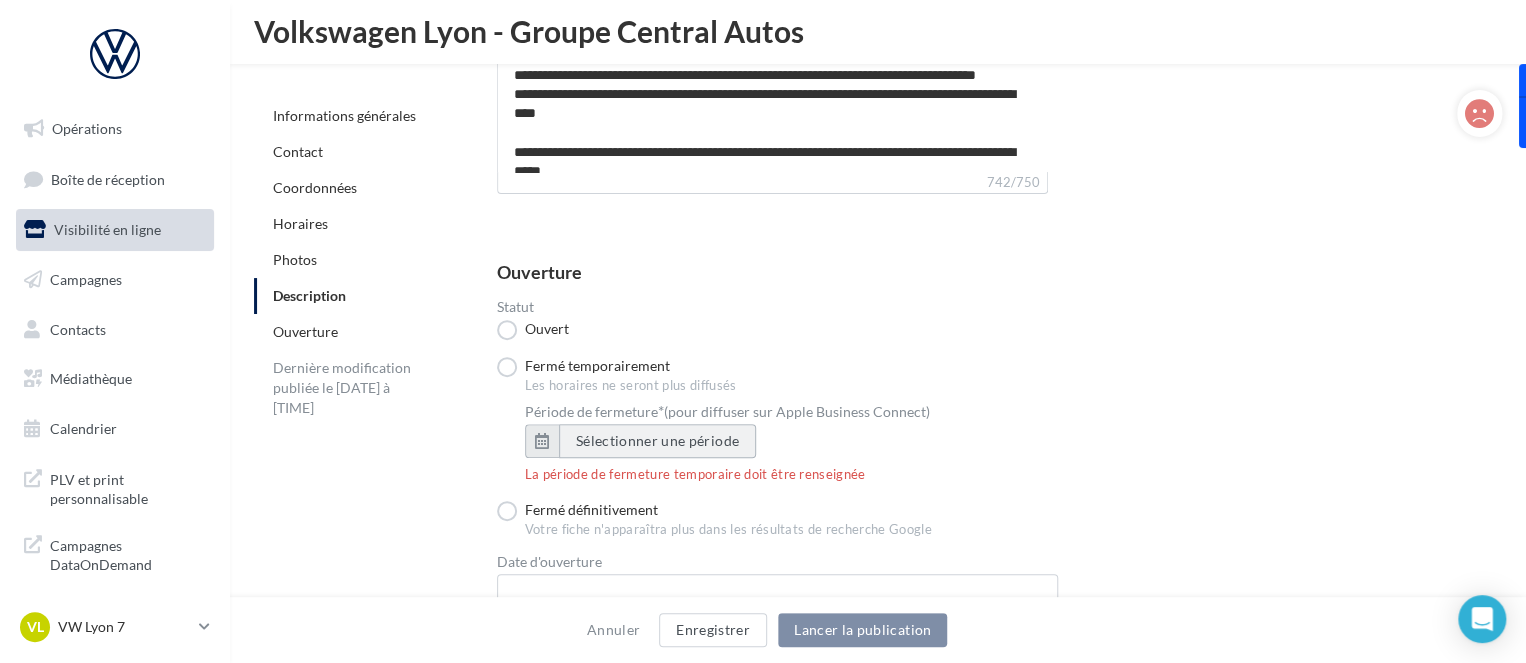 click on "Sélectionner une période" at bounding box center (657, 441) 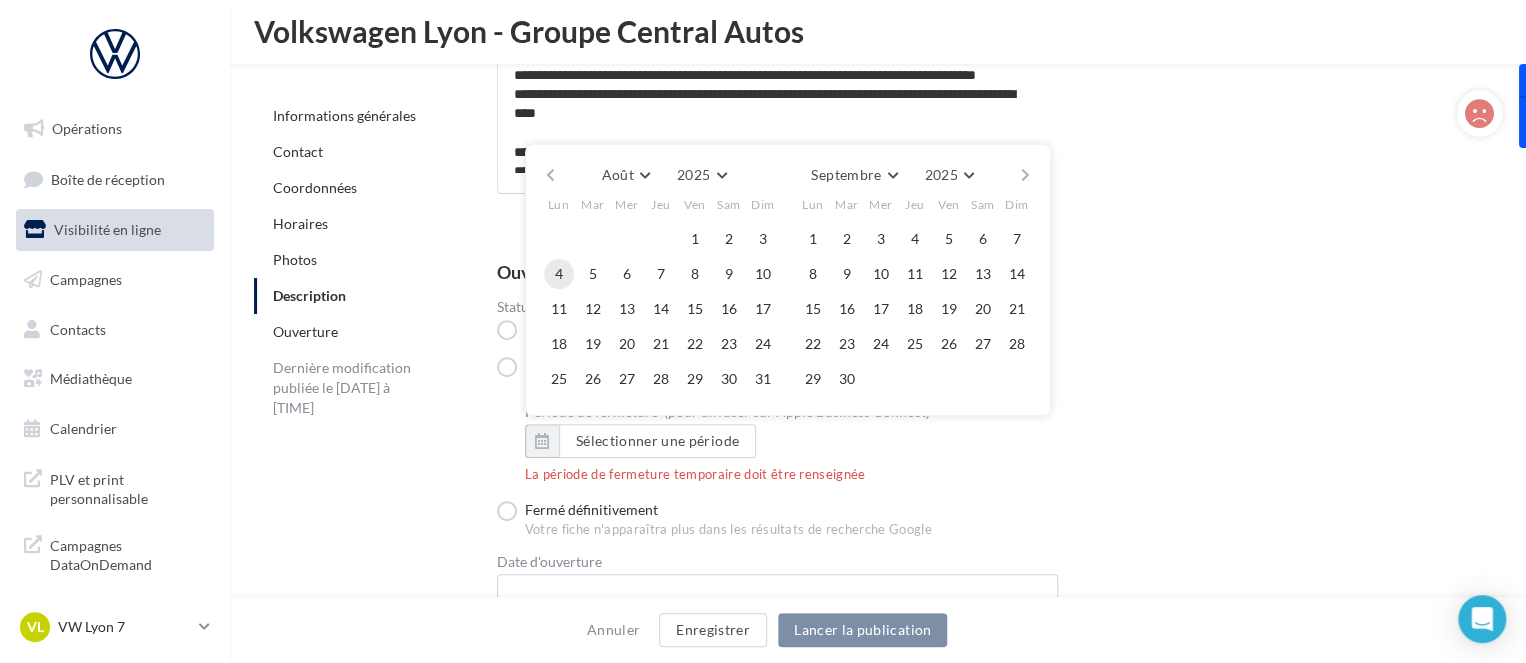 click on "4" at bounding box center (559, 274) 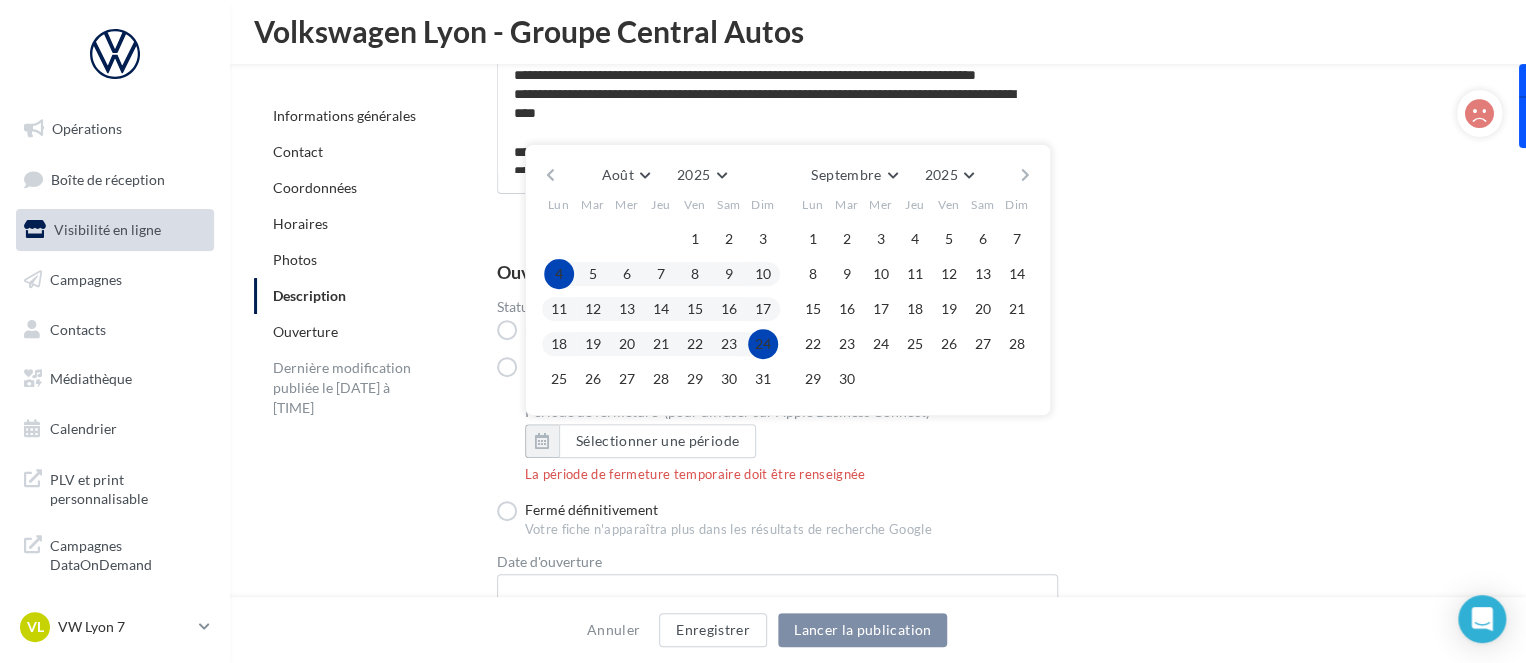 click on "24" at bounding box center (763, 344) 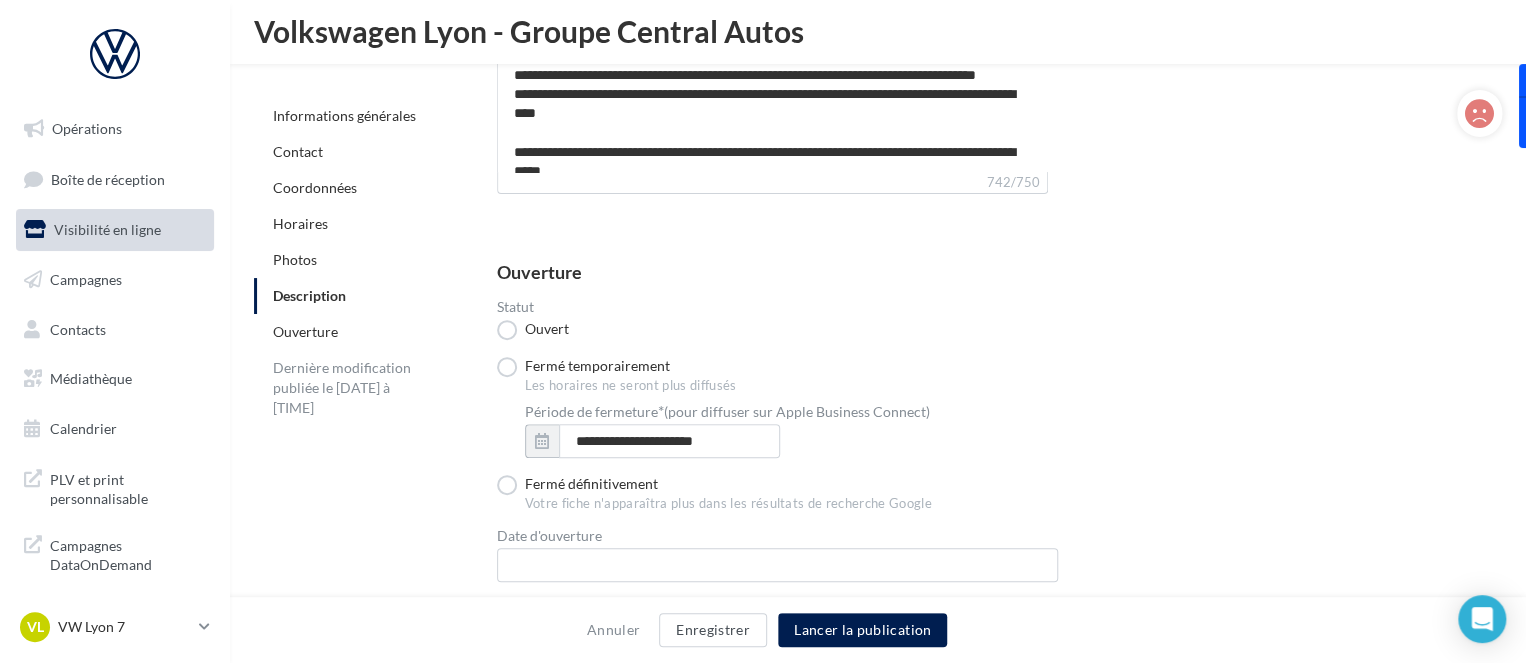 scroll, scrollTop: 4076, scrollLeft: 0, axis: vertical 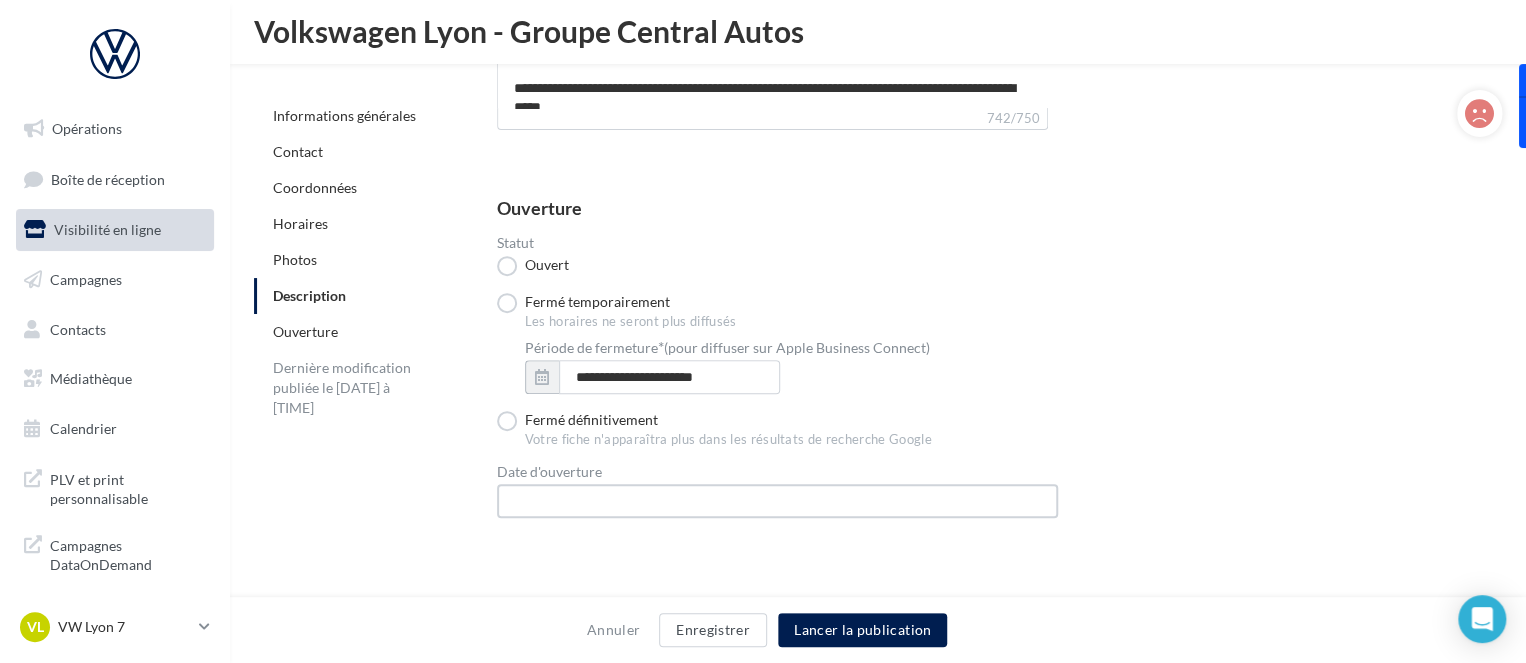 click at bounding box center [777, 501] 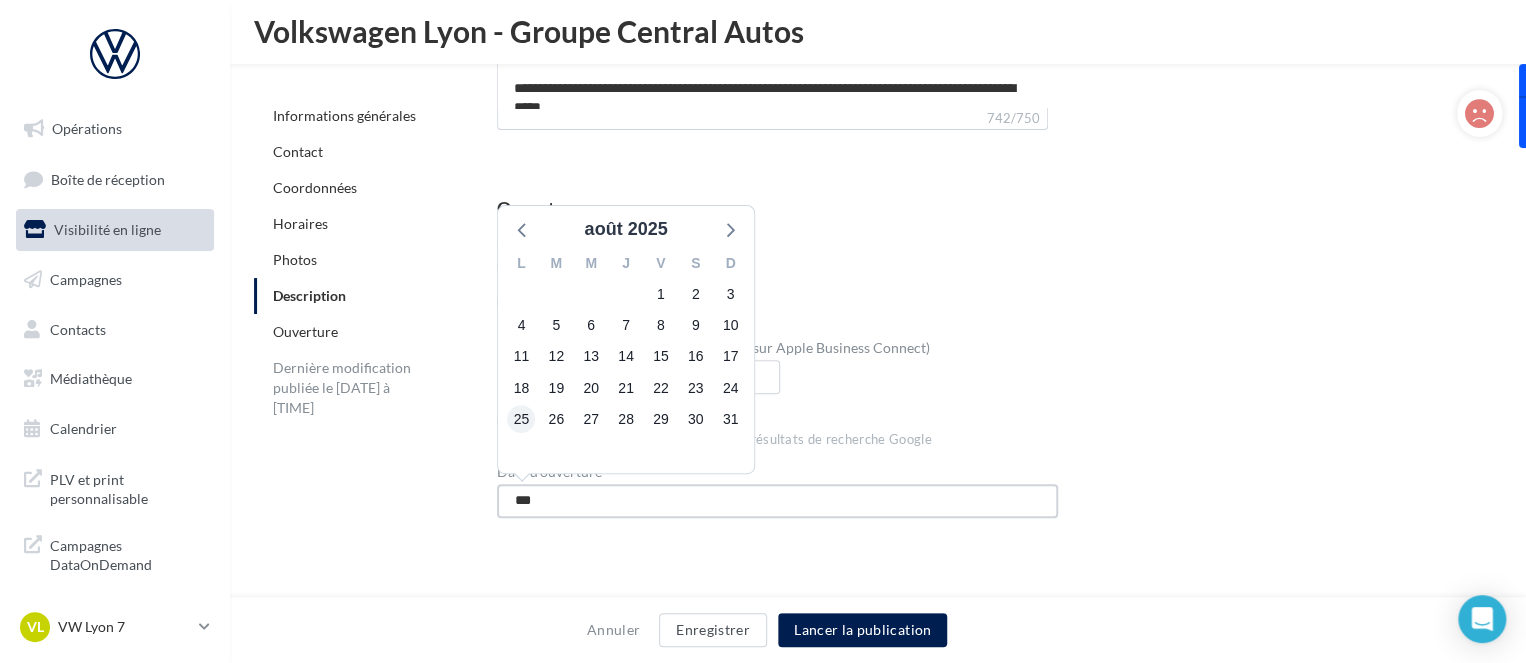 type on "**" 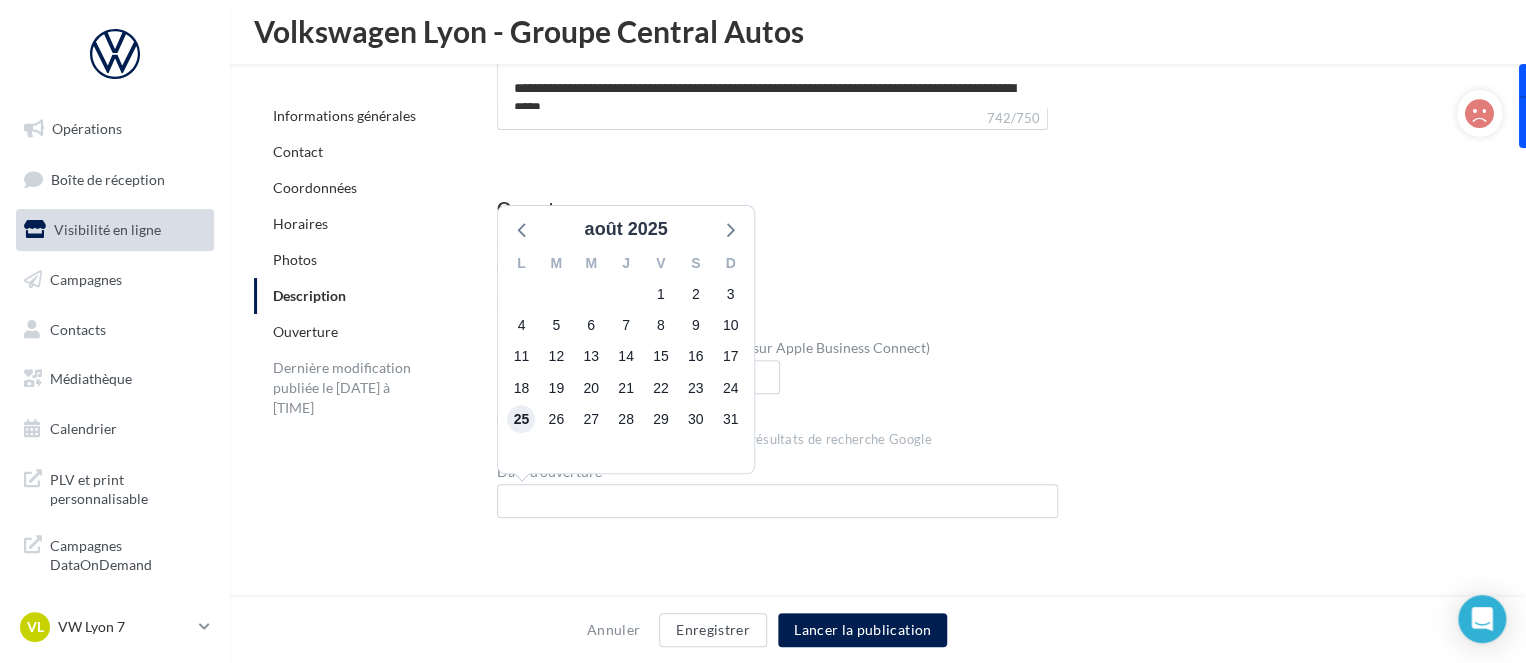 click on "25" at bounding box center [521, 419] 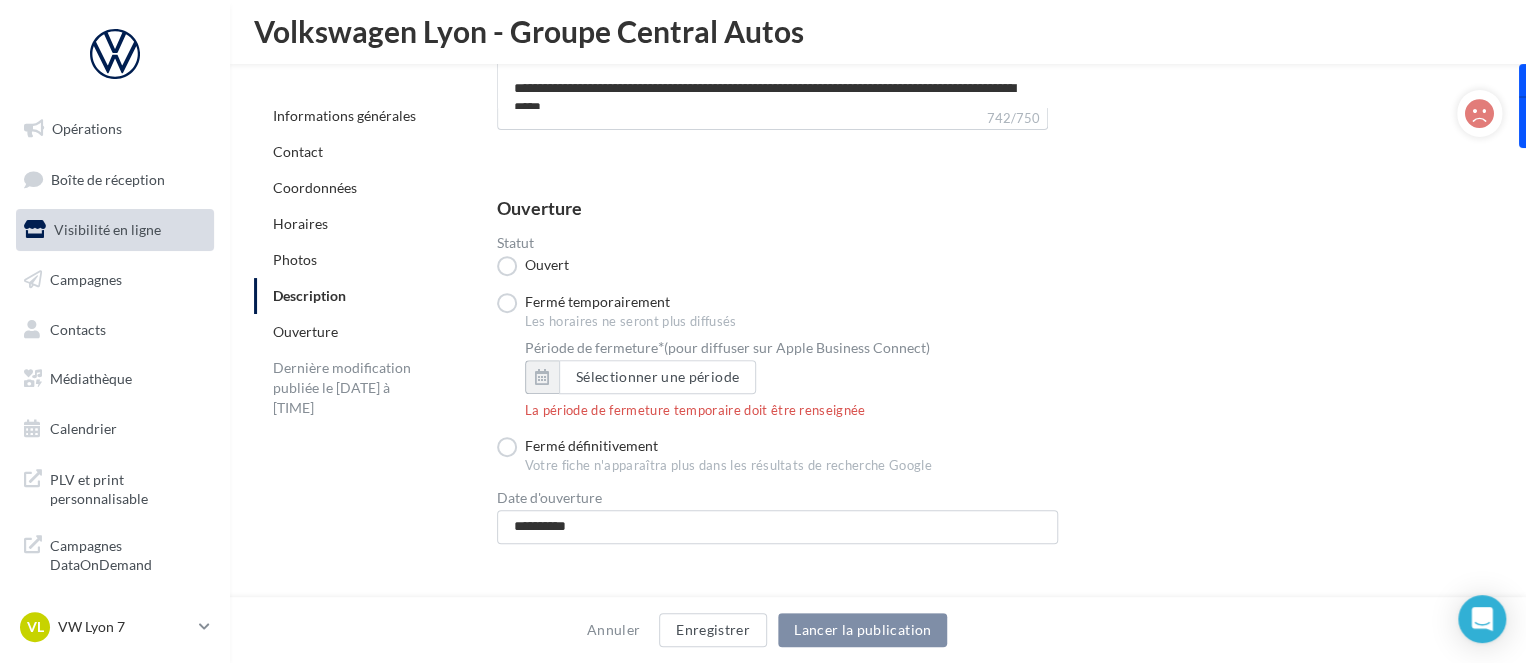 click on "Période de fermeture  *  (pour diffuser sur Apple Business Connect)
Sélectionner une période
La période de fermeture temporaire doit être renseignée" at bounding box center [791, 379] 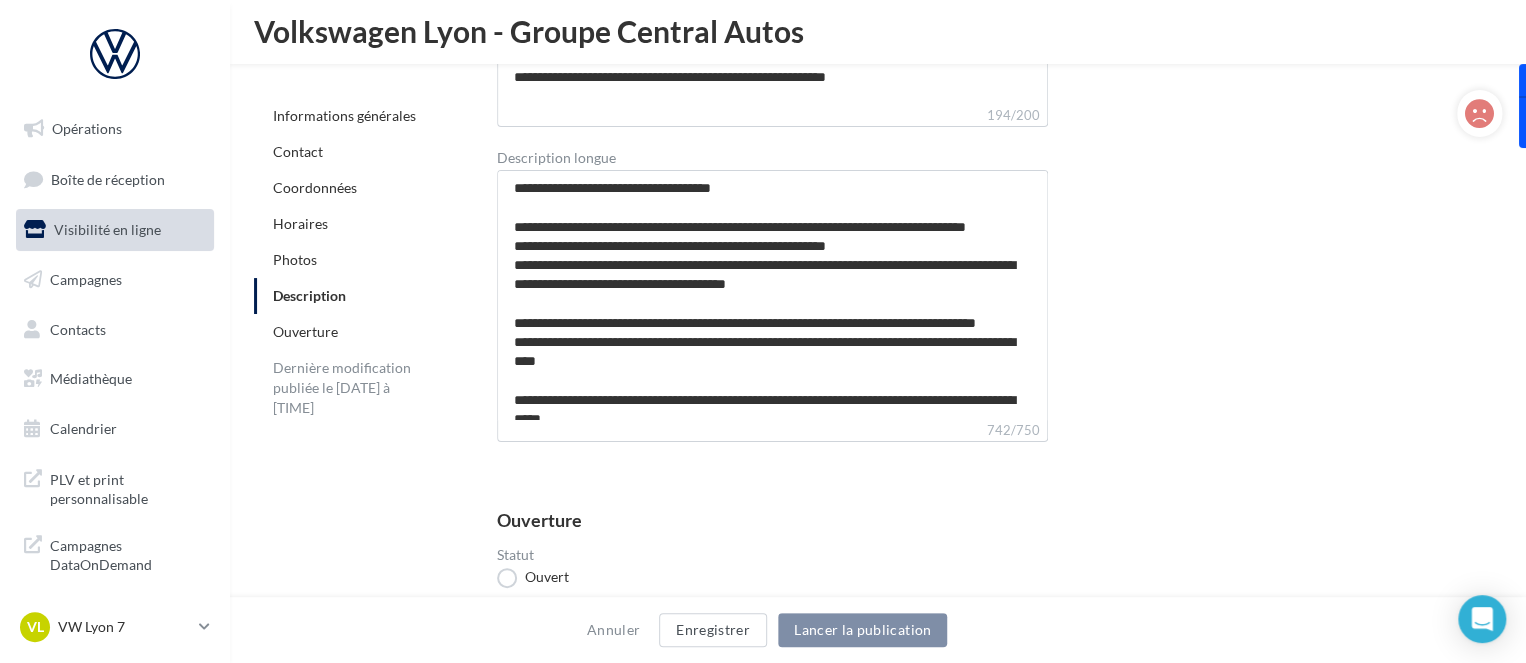 scroll, scrollTop: 4102, scrollLeft: 0, axis: vertical 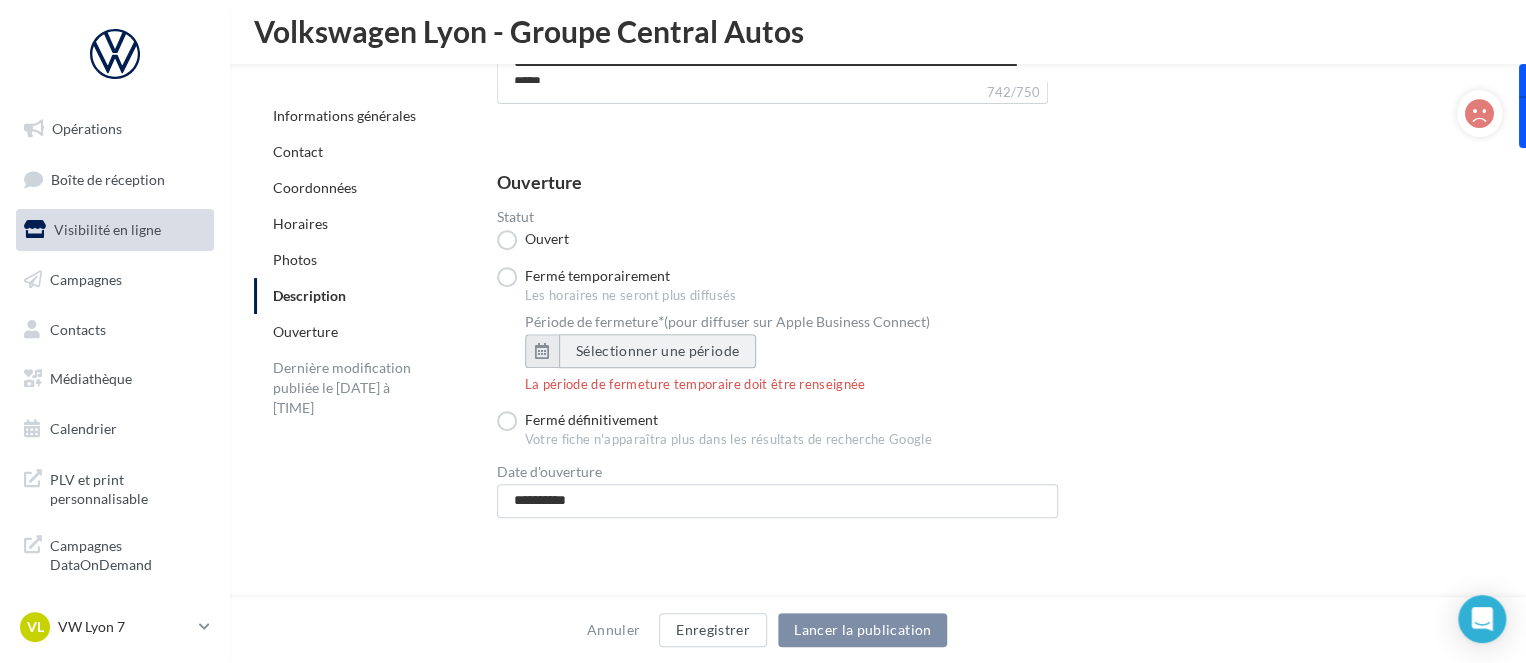 click on "Sélectionner une période" at bounding box center [657, 351] 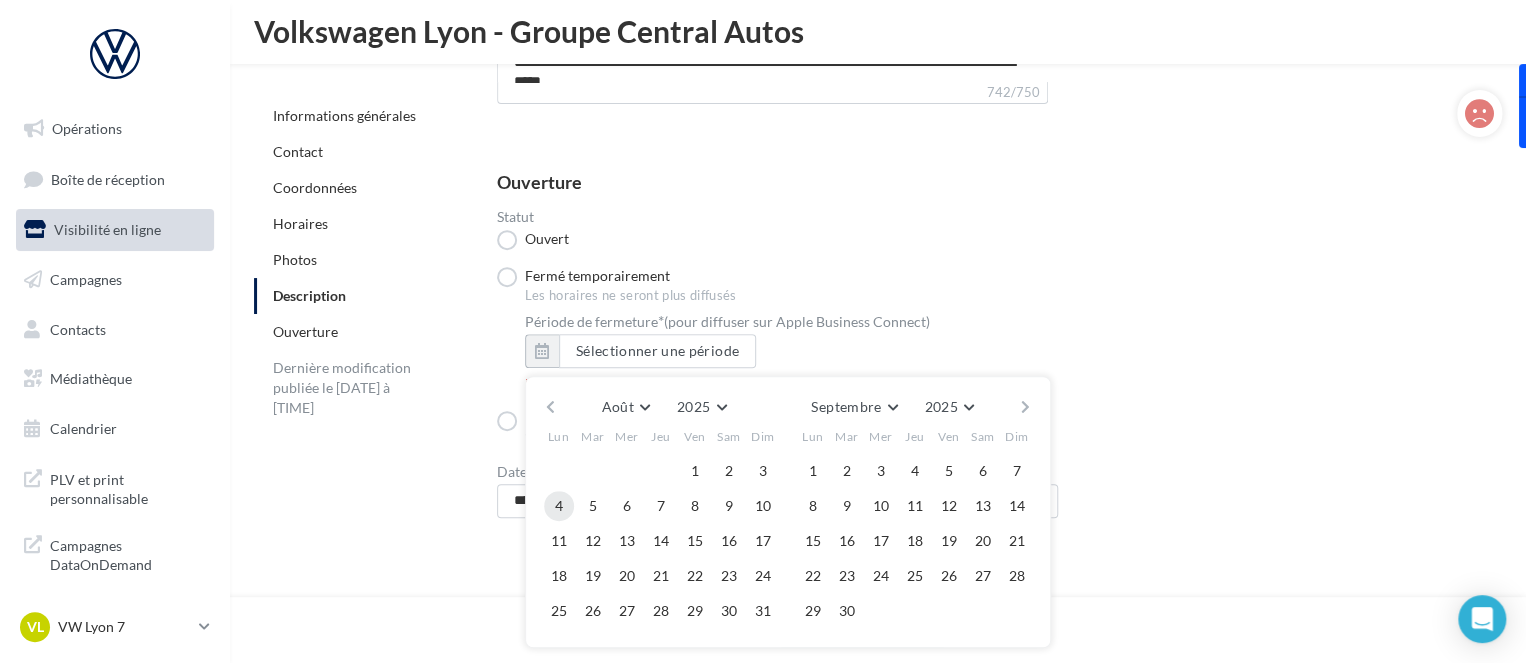 click on "4" at bounding box center (559, 506) 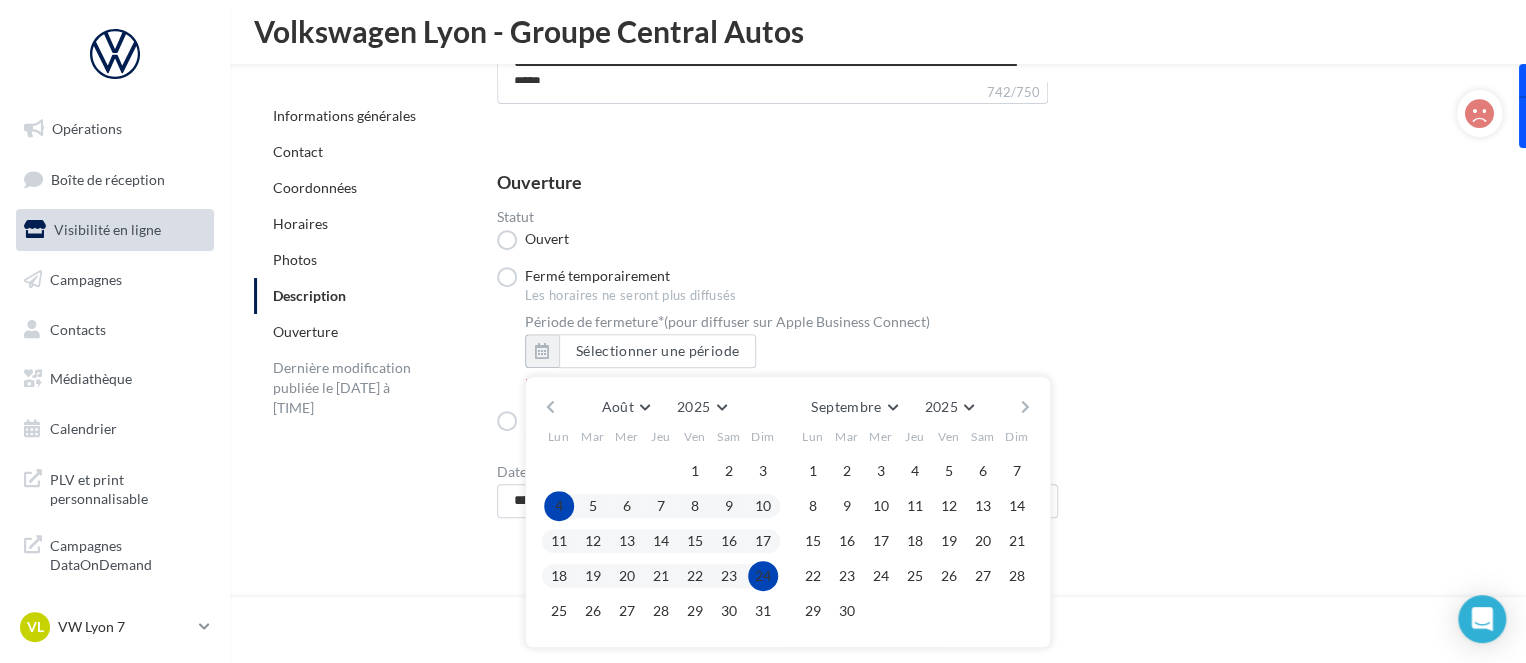 click on "24" at bounding box center [763, 576] 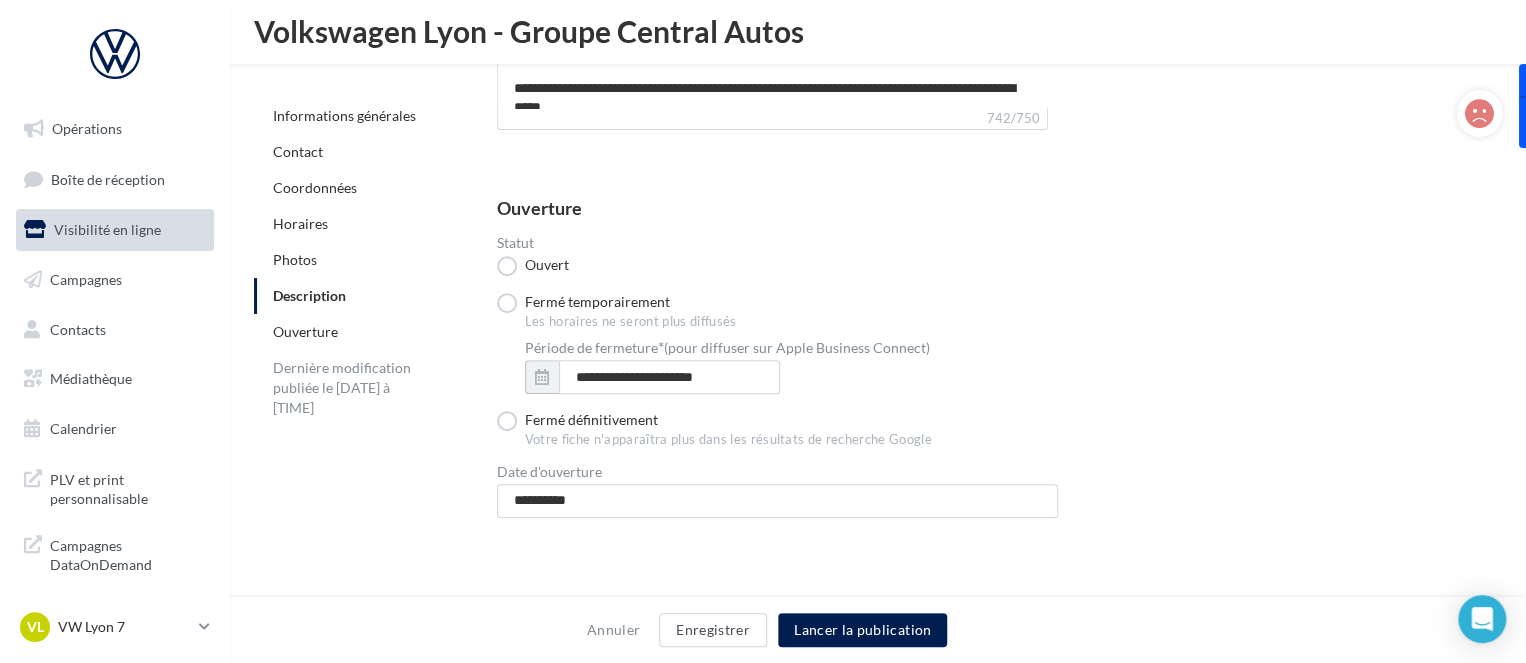 click on "**********" at bounding box center [777, 352] 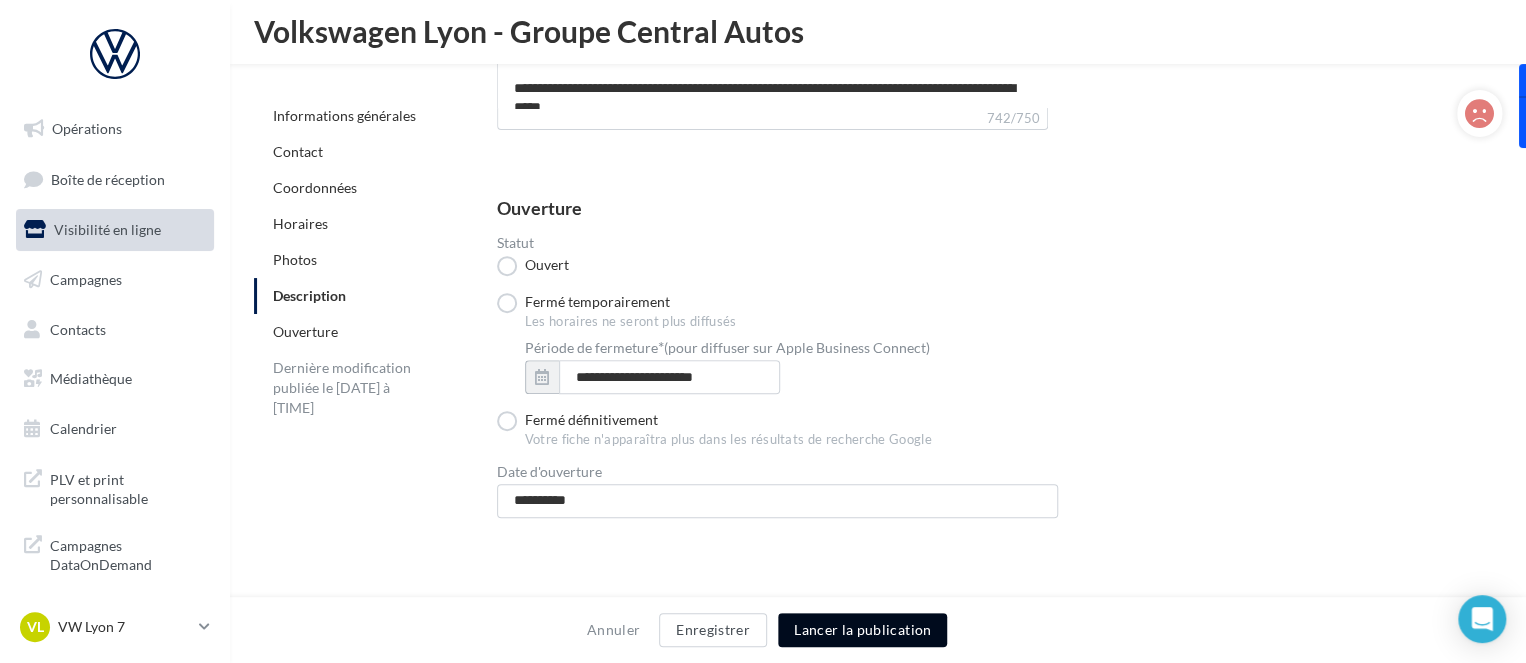 click on "Lancer la publication" at bounding box center [862, 630] 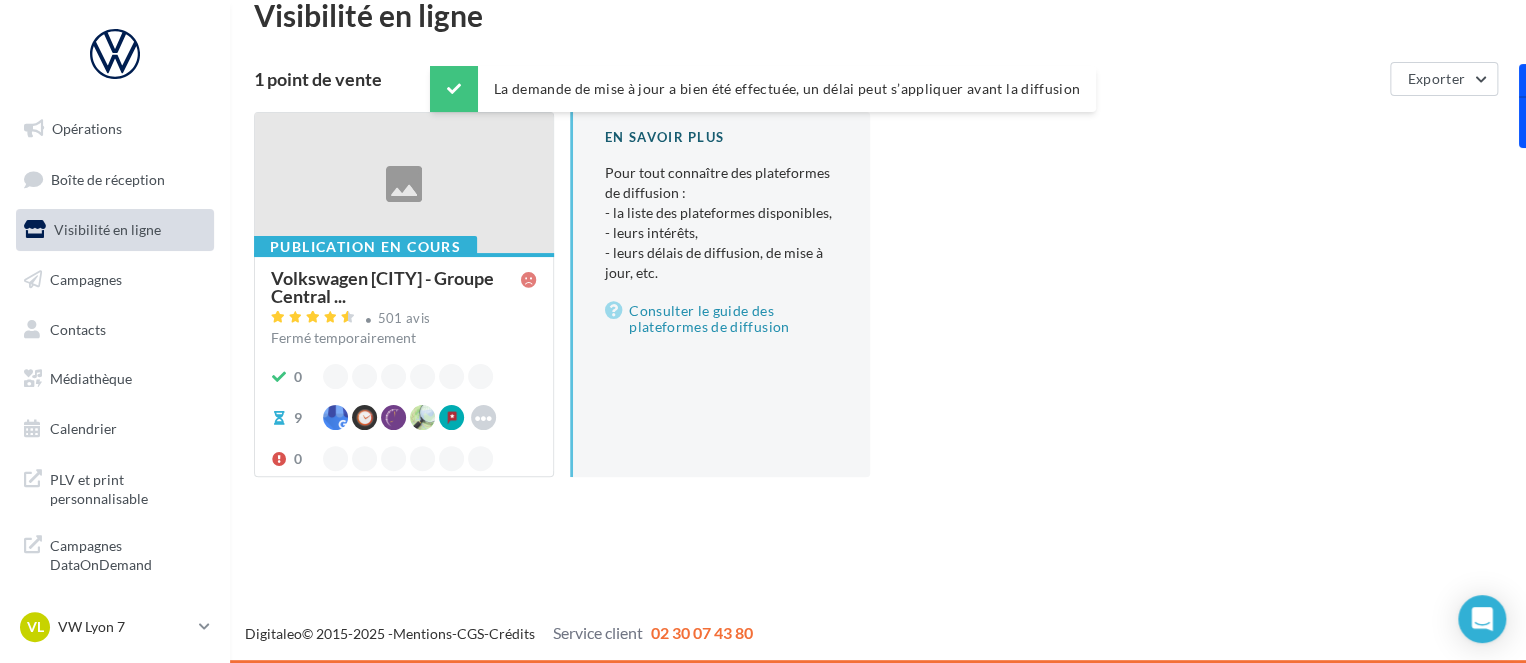 scroll, scrollTop: 32, scrollLeft: 0, axis: vertical 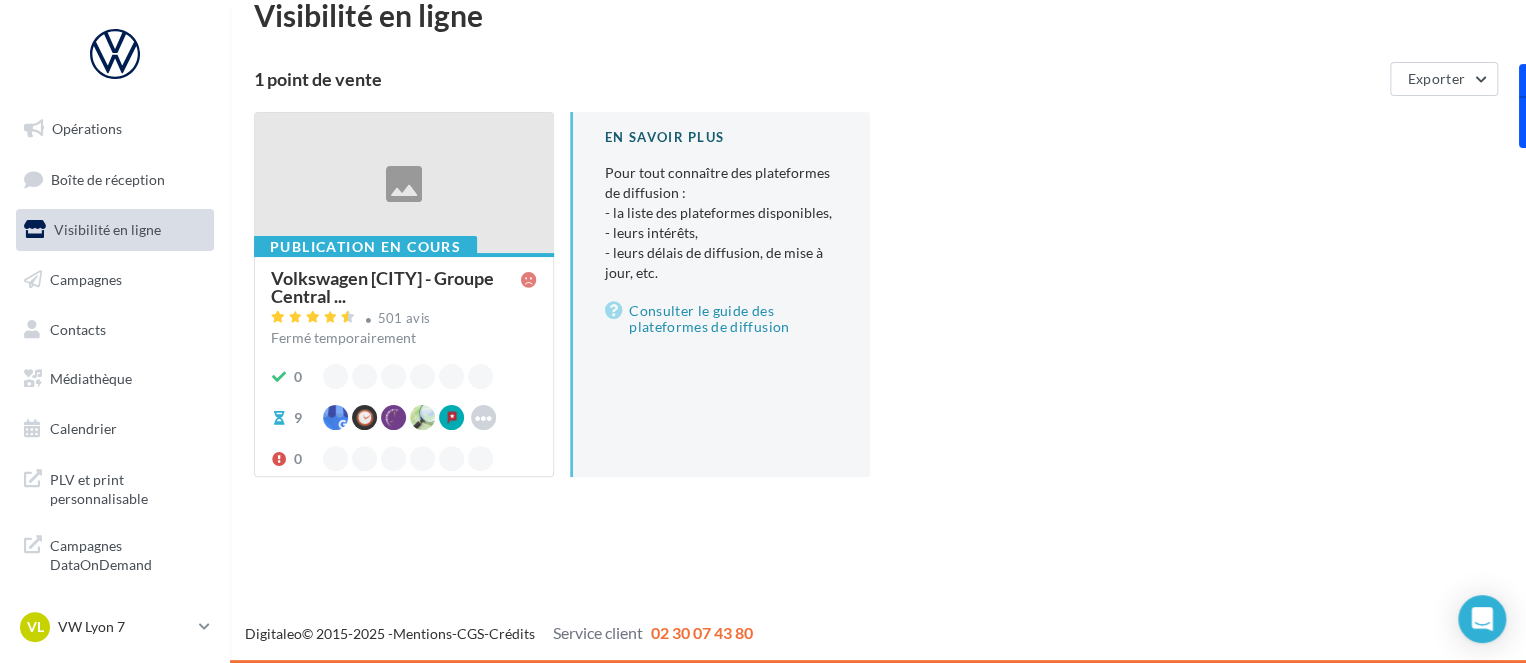 drag, startPoint x: 442, startPoint y: 247, endPoint x: 464, endPoint y: 251, distance: 22.36068 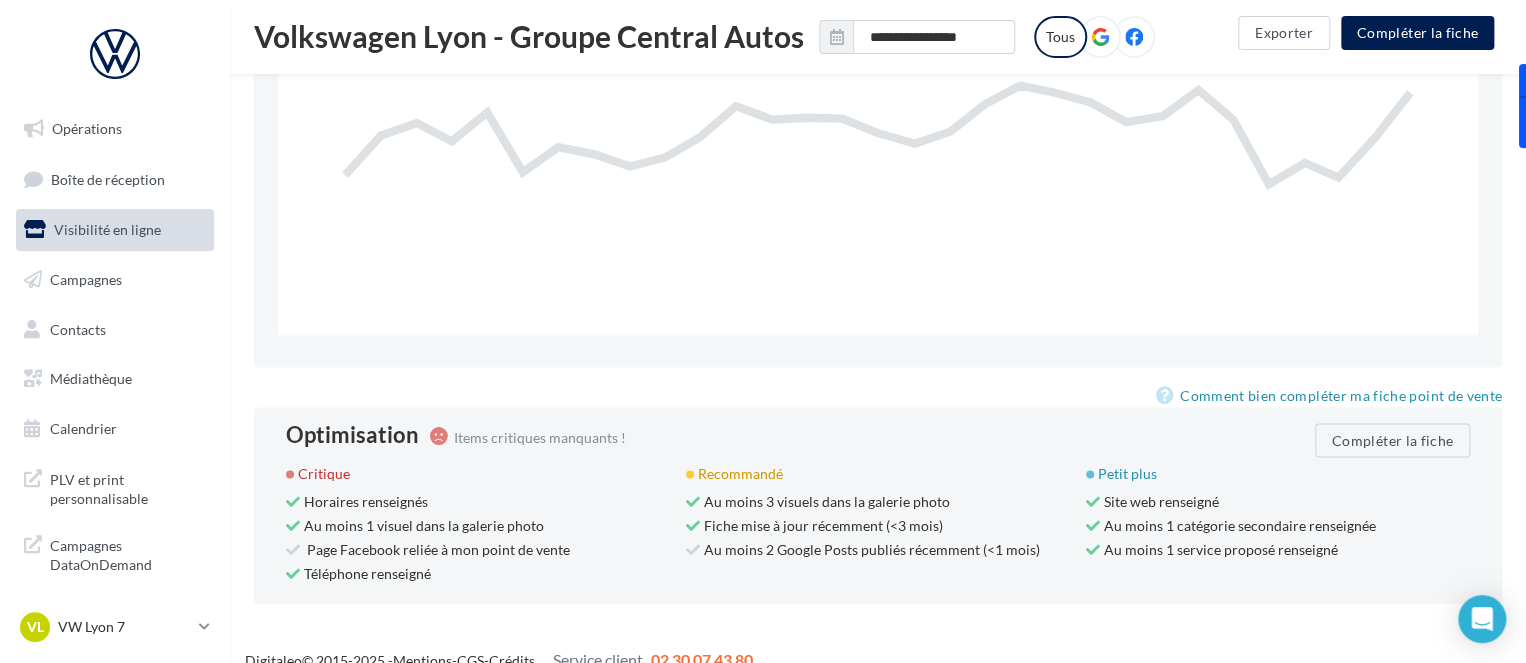 scroll, scrollTop: 1761, scrollLeft: 0, axis: vertical 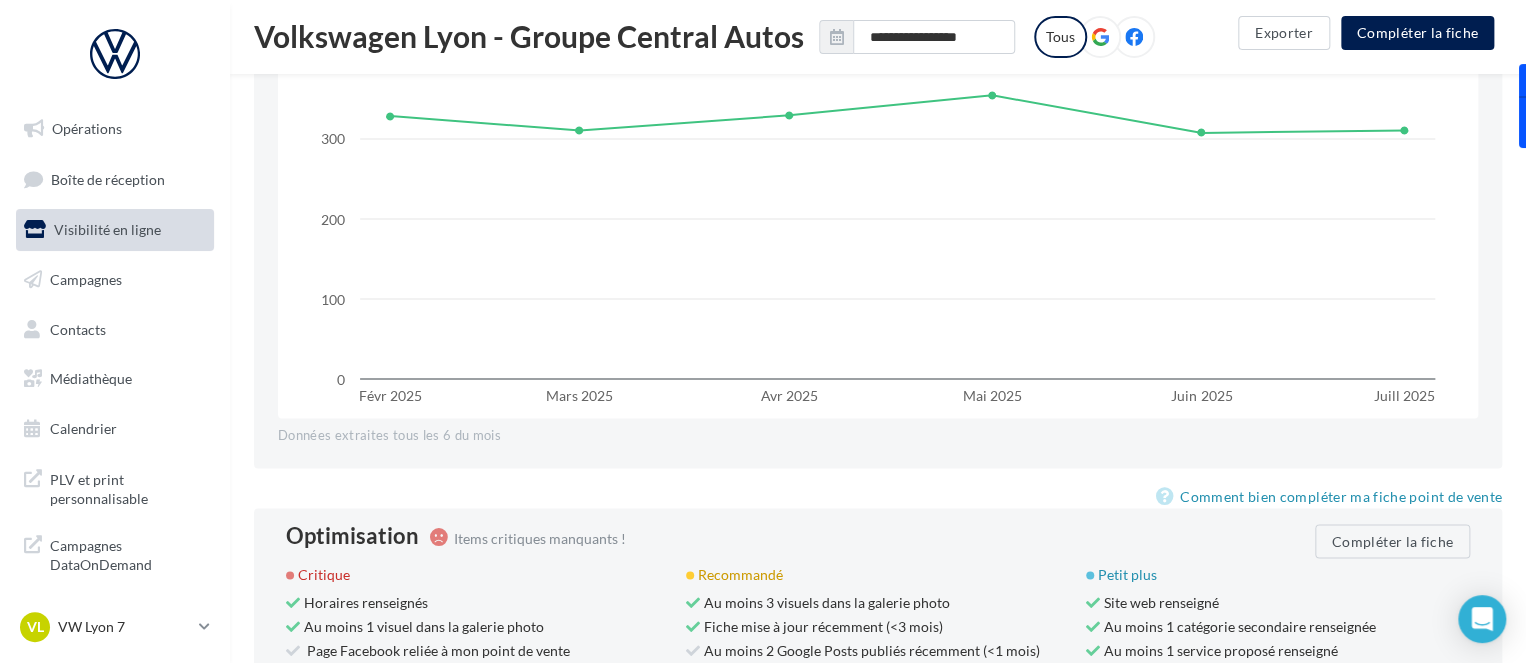 click on "Visibilité en ligne" at bounding box center [107, 229] 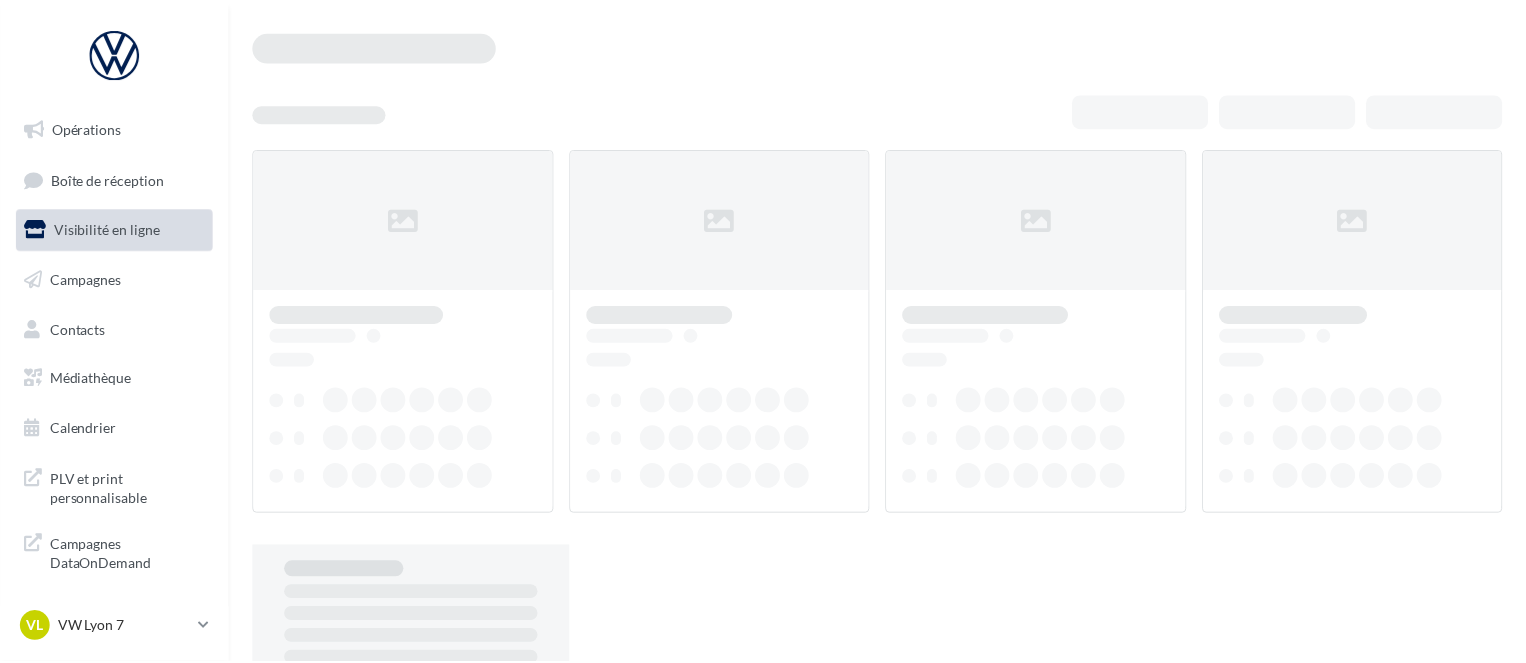 scroll, scrollTop: 0, scrollLeft: 0, axis: both 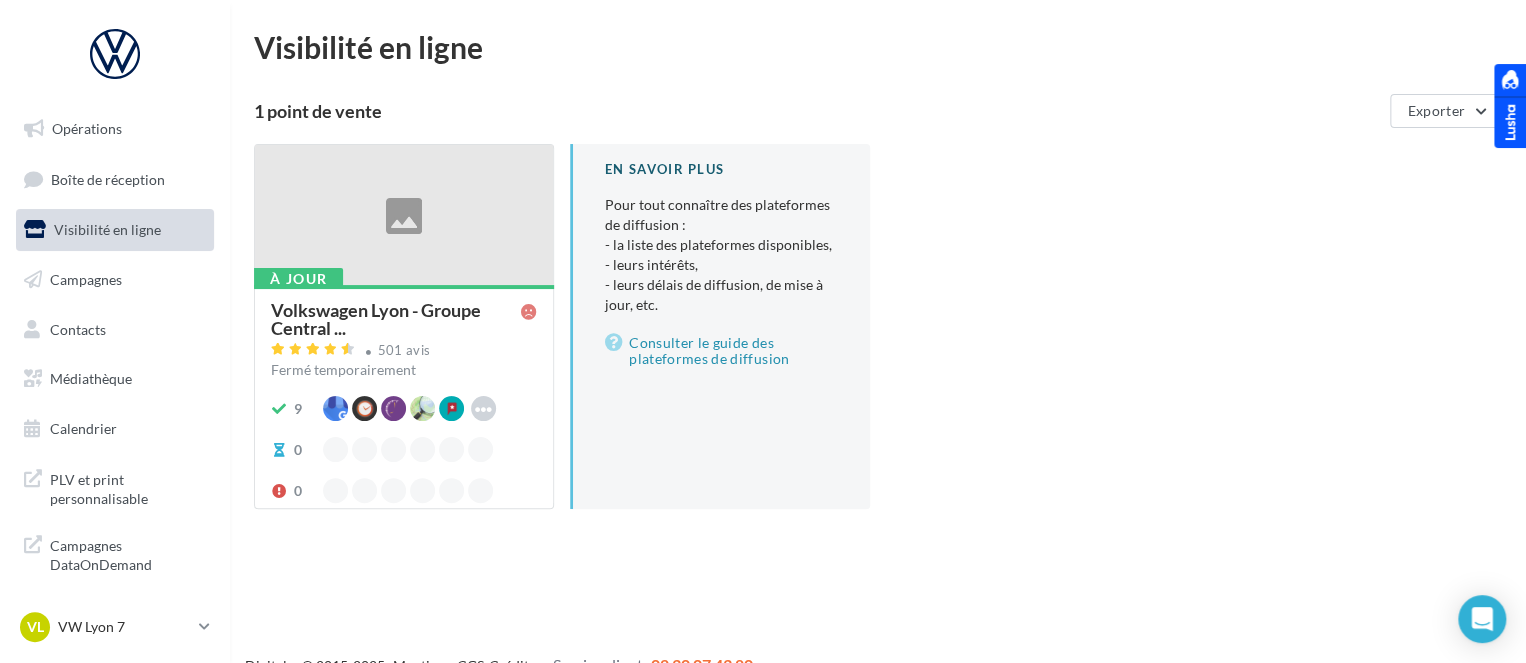 click at bounding box center [404, 216] 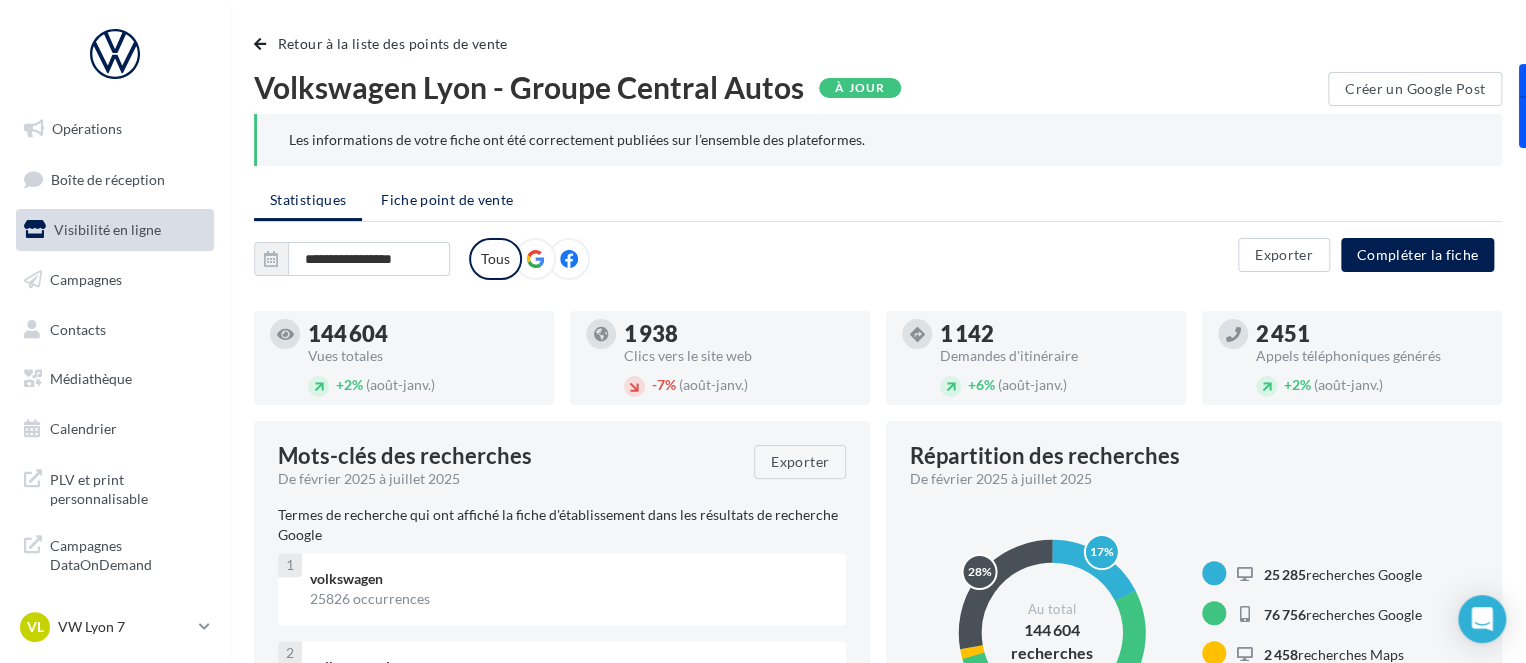 click on "Fiche point de vente" at bounding box center [447, 200] 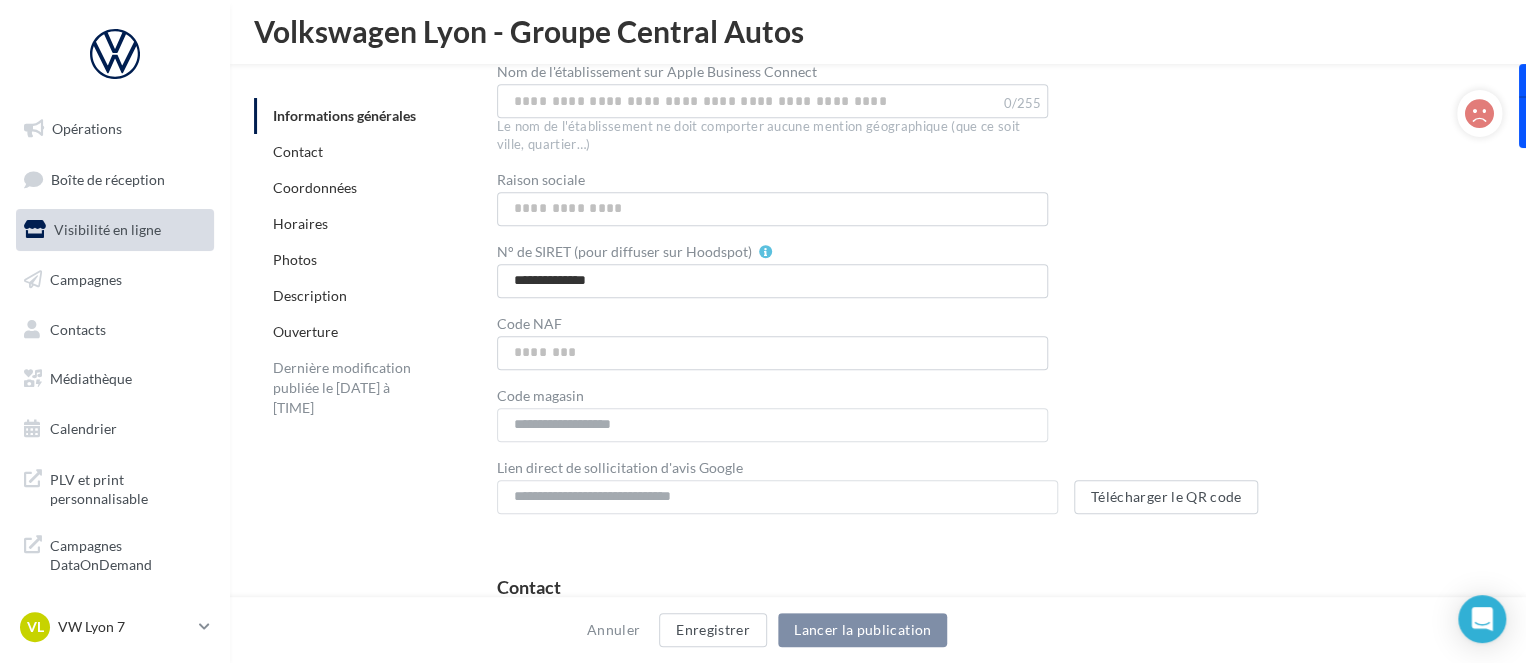 scroll, scrollTop: 613, scrollLeft: 0, axis: vertical 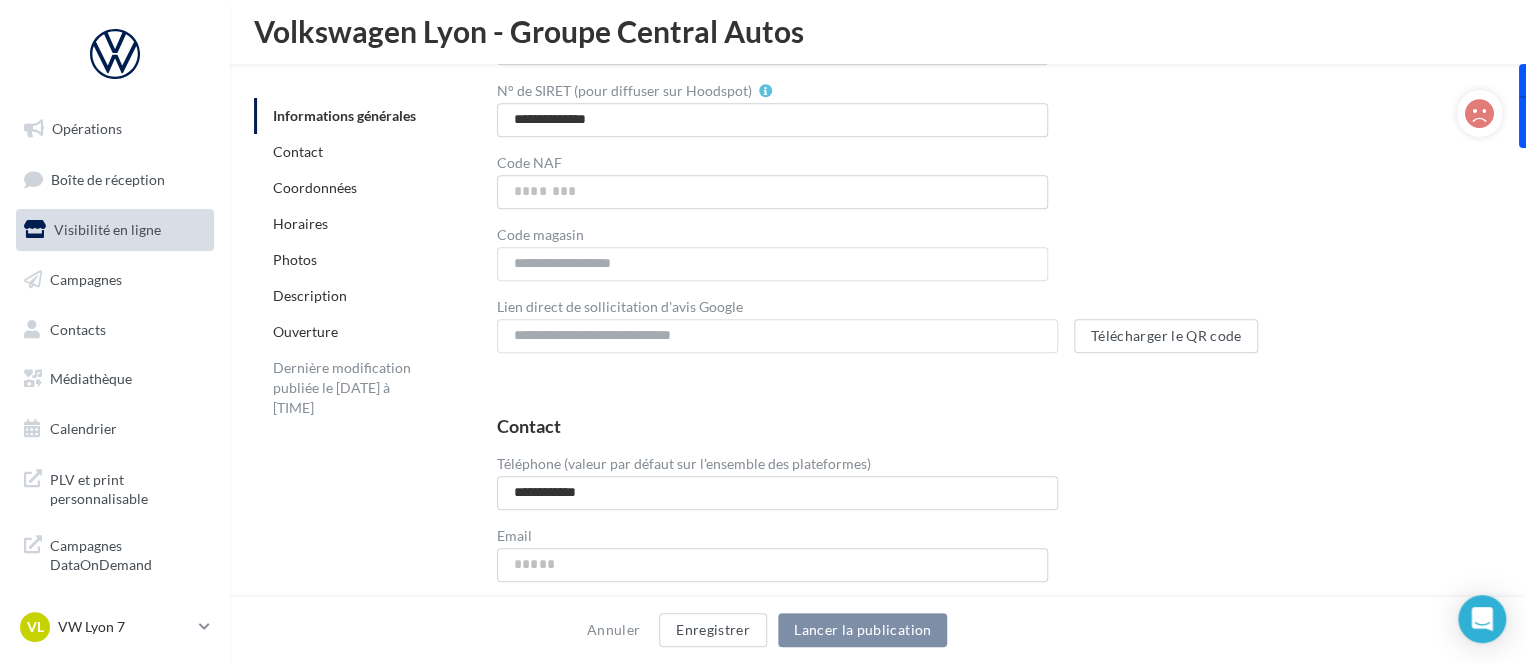 click on "Ouverture" at bounding box center [305, 331] 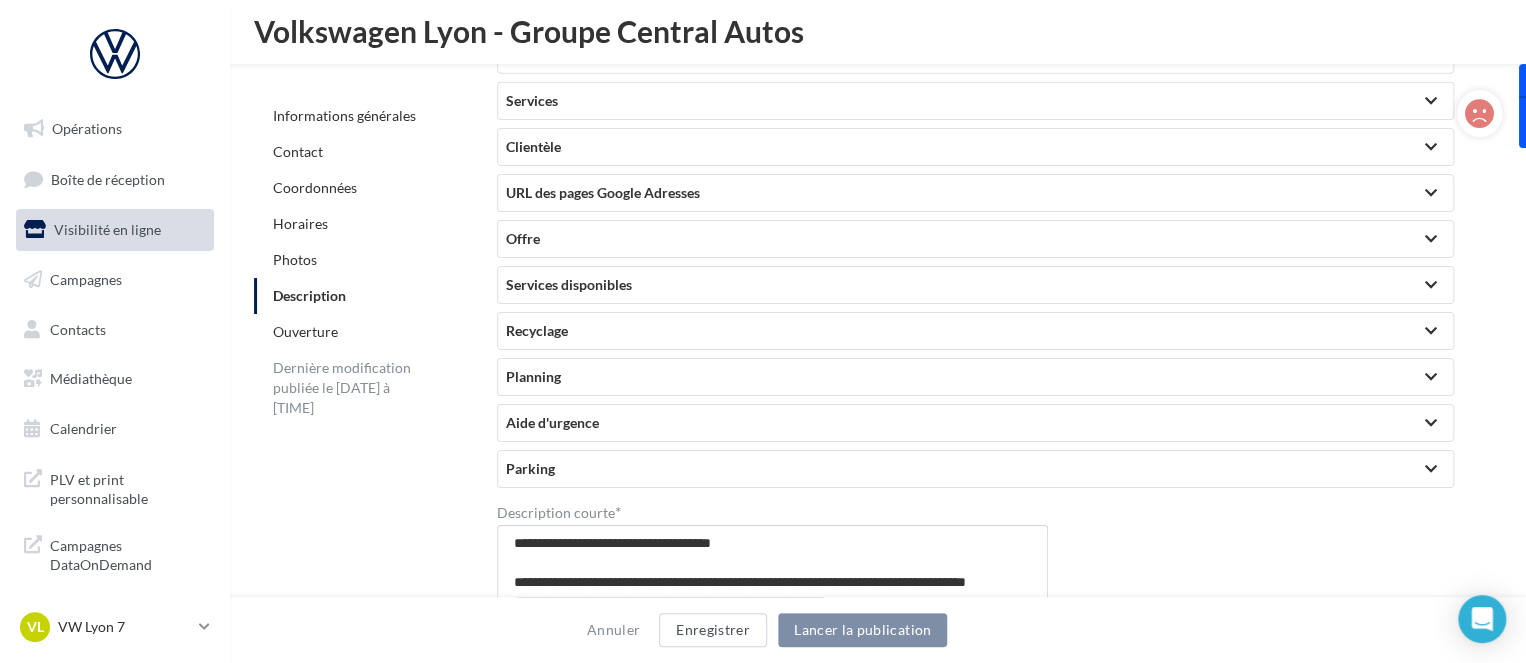 scroll, scrollTop: 3216, scrollLeft: 0, axis: vertical 